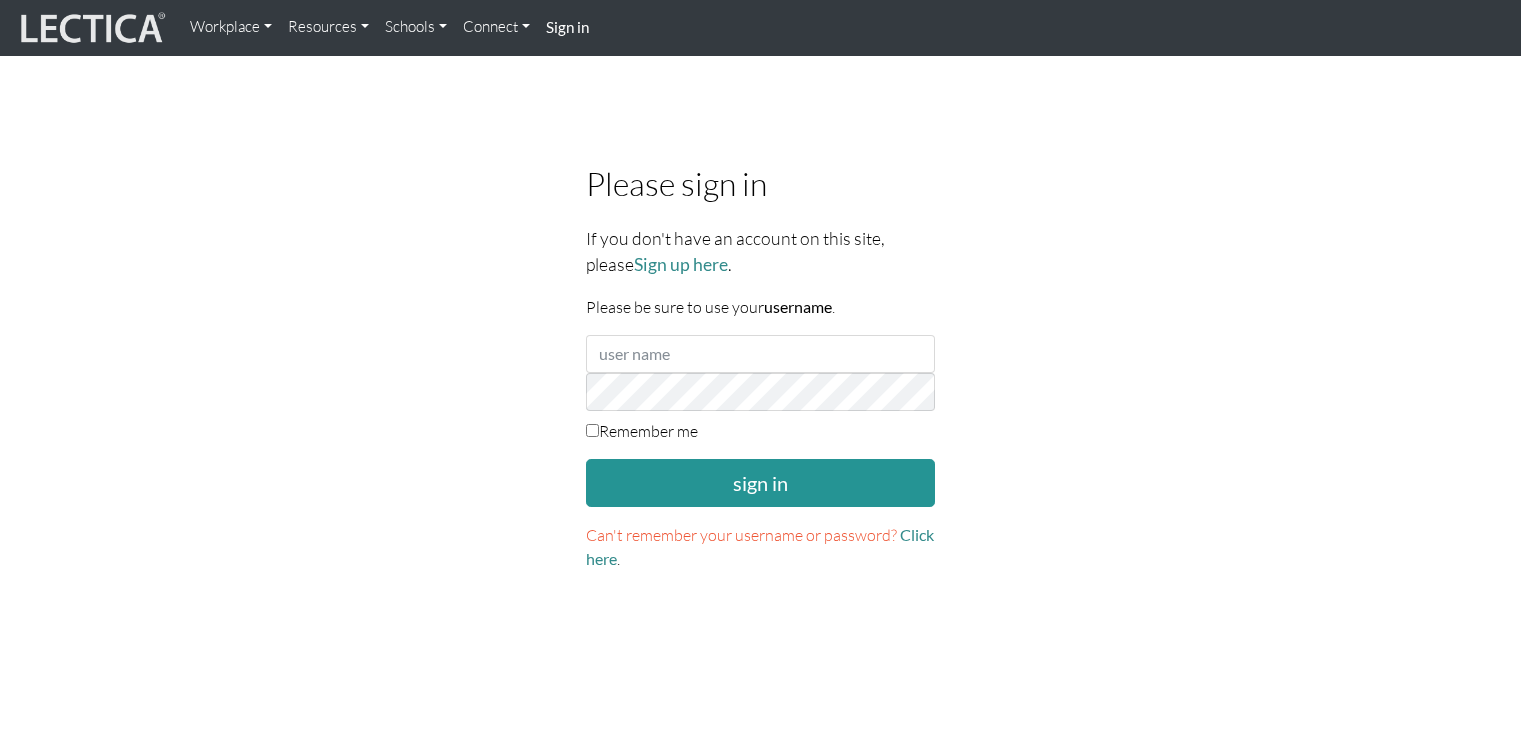 scroll, scrollTop: 0, scrollLeft: 0, axis: both 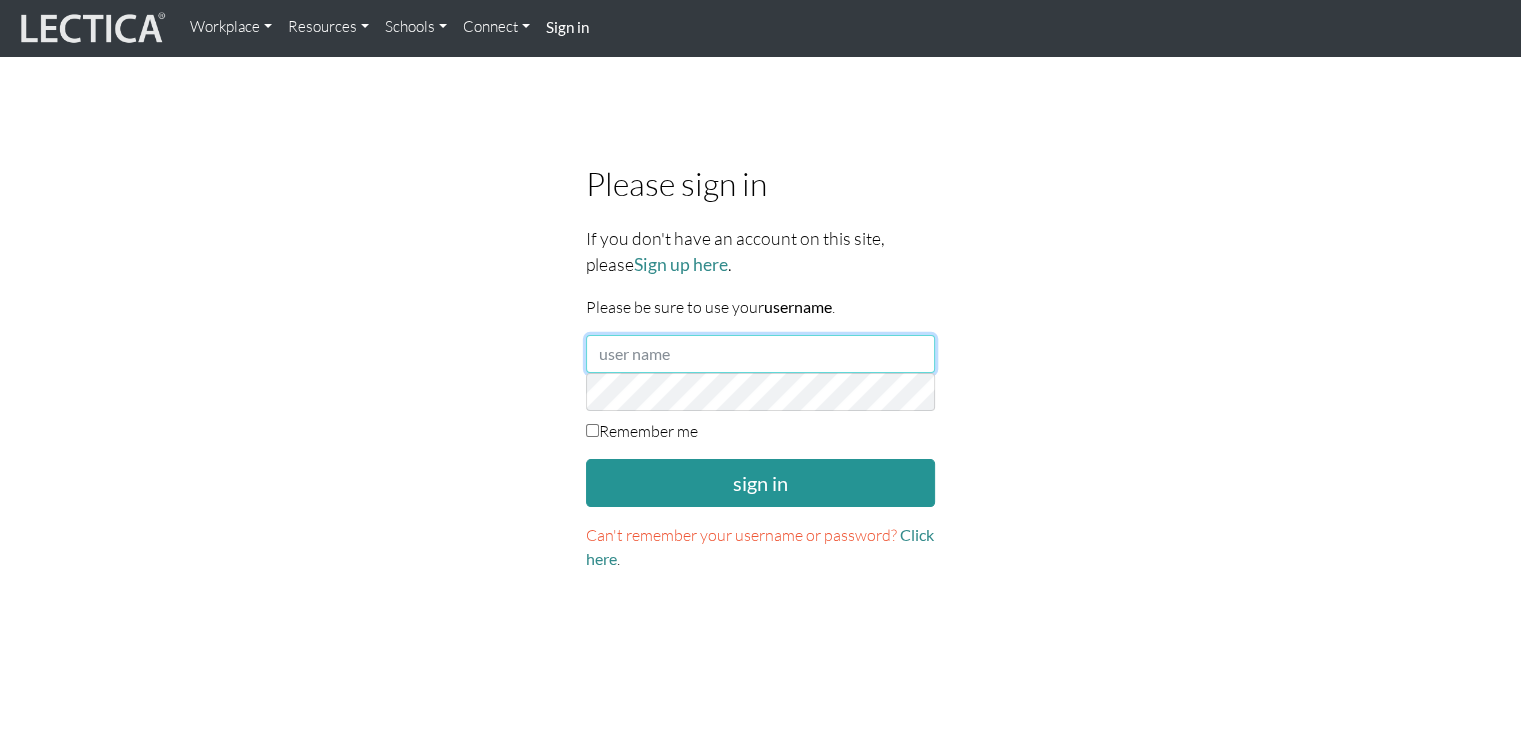 click at bounding box center [761, 354] 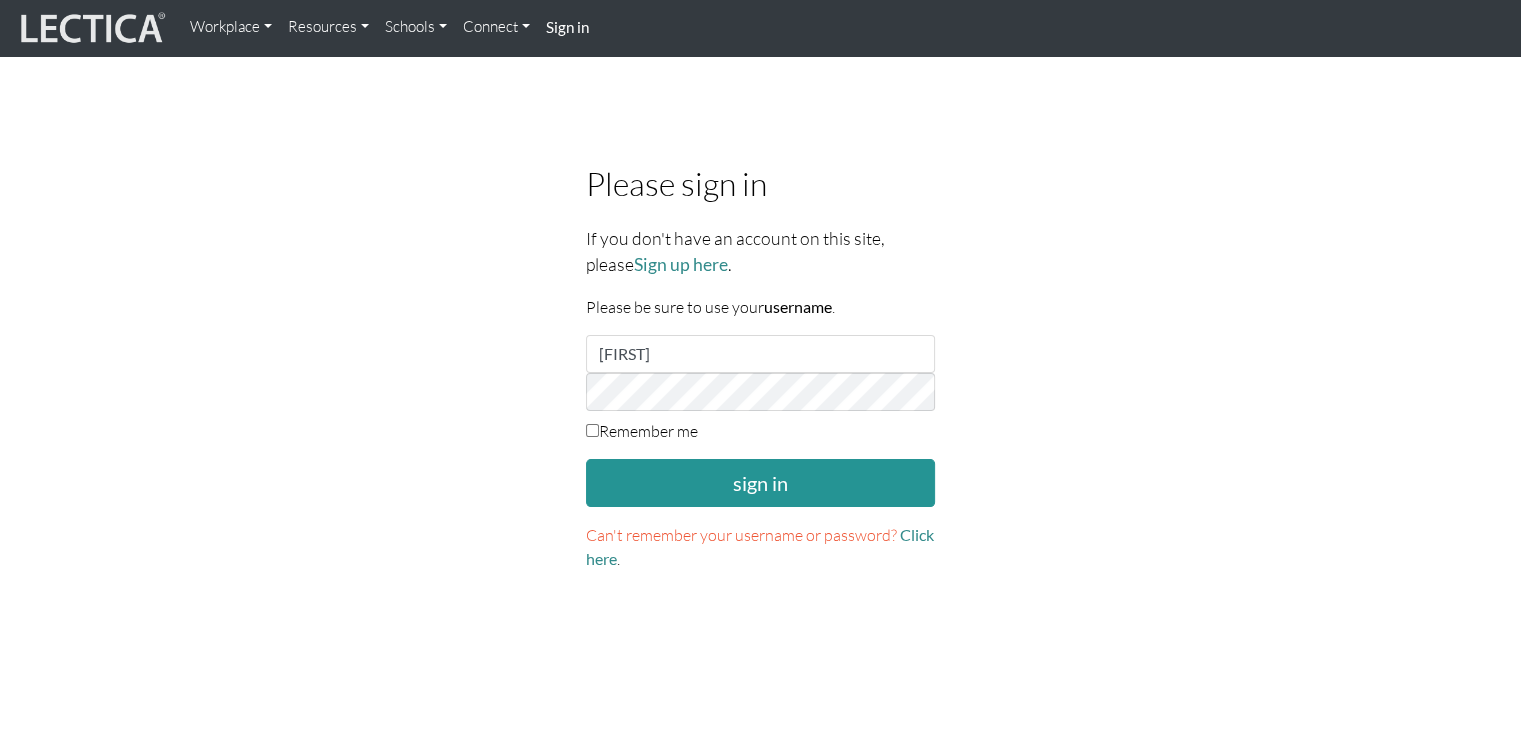 click on "sign in" at bounding box center [761, 483] 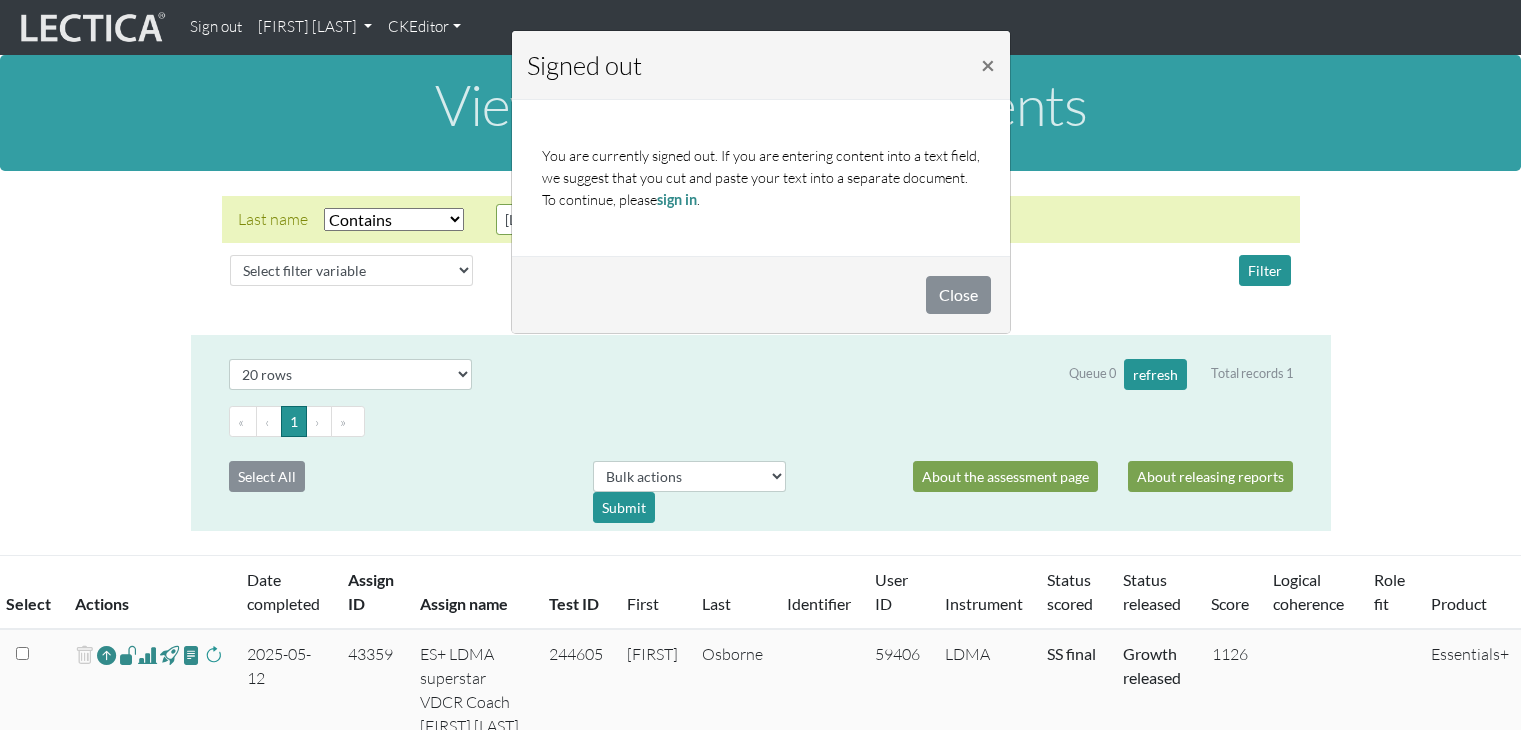 scroll, scrollTop: 158, scrollLeft: 0, axis: vertical 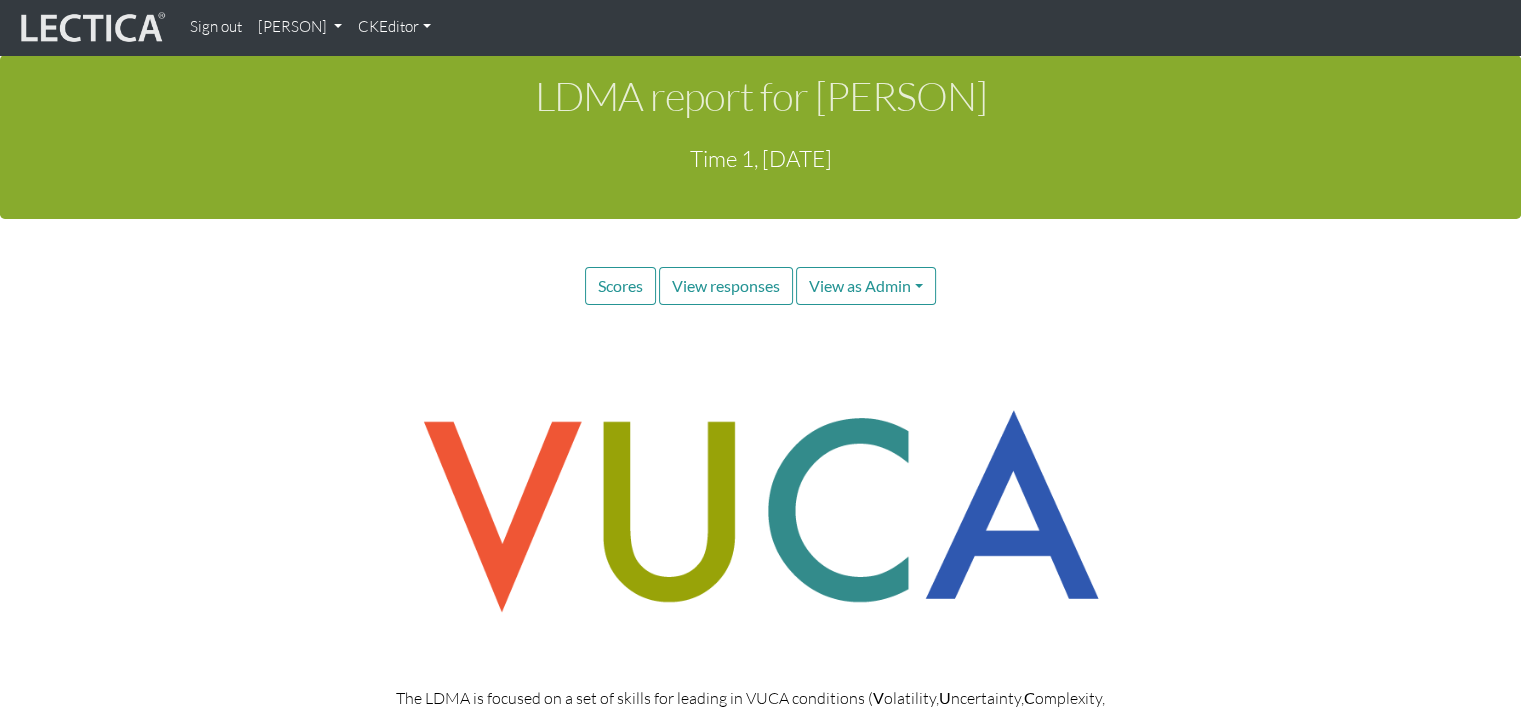 click on "[PERSON]" at bounding box center (300, 27) 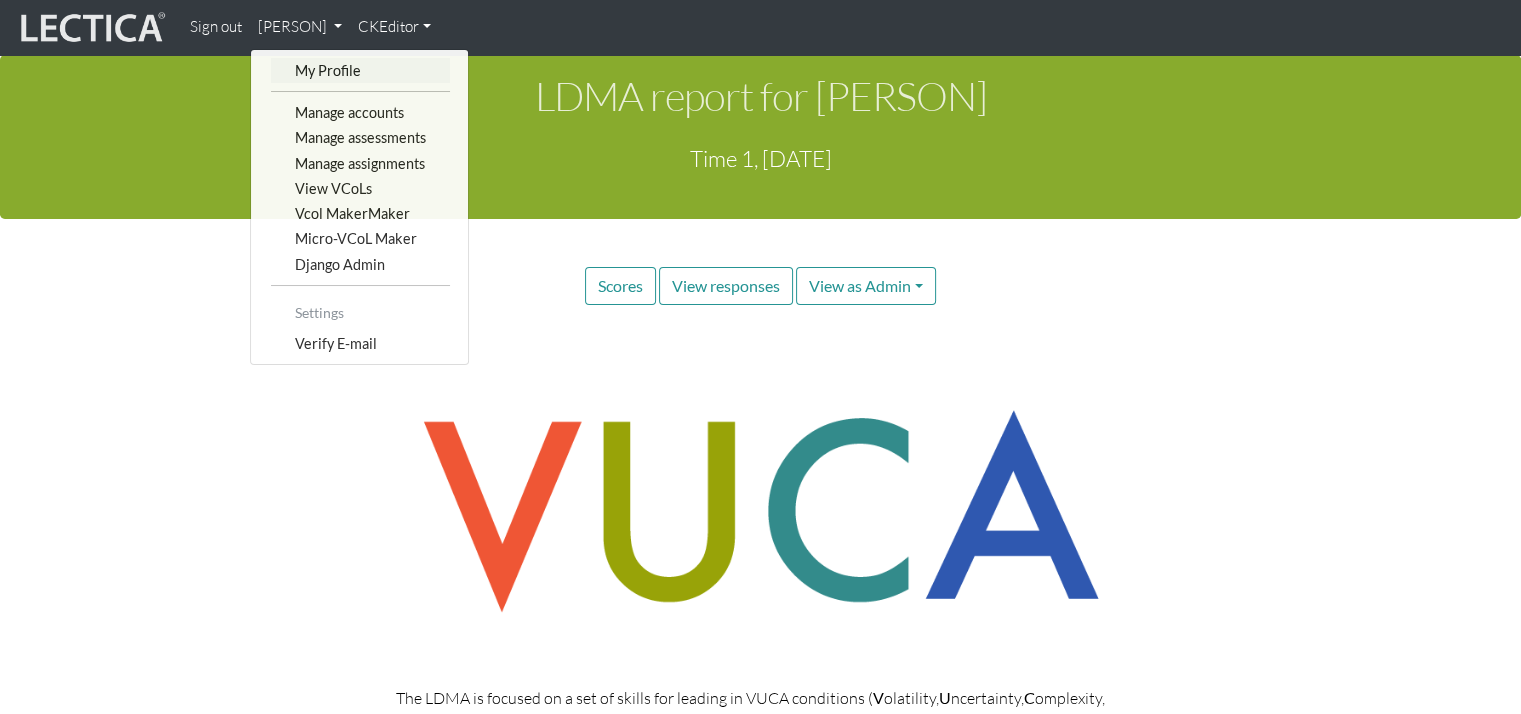 click on "My Profile" at bounding box center [360, 70] 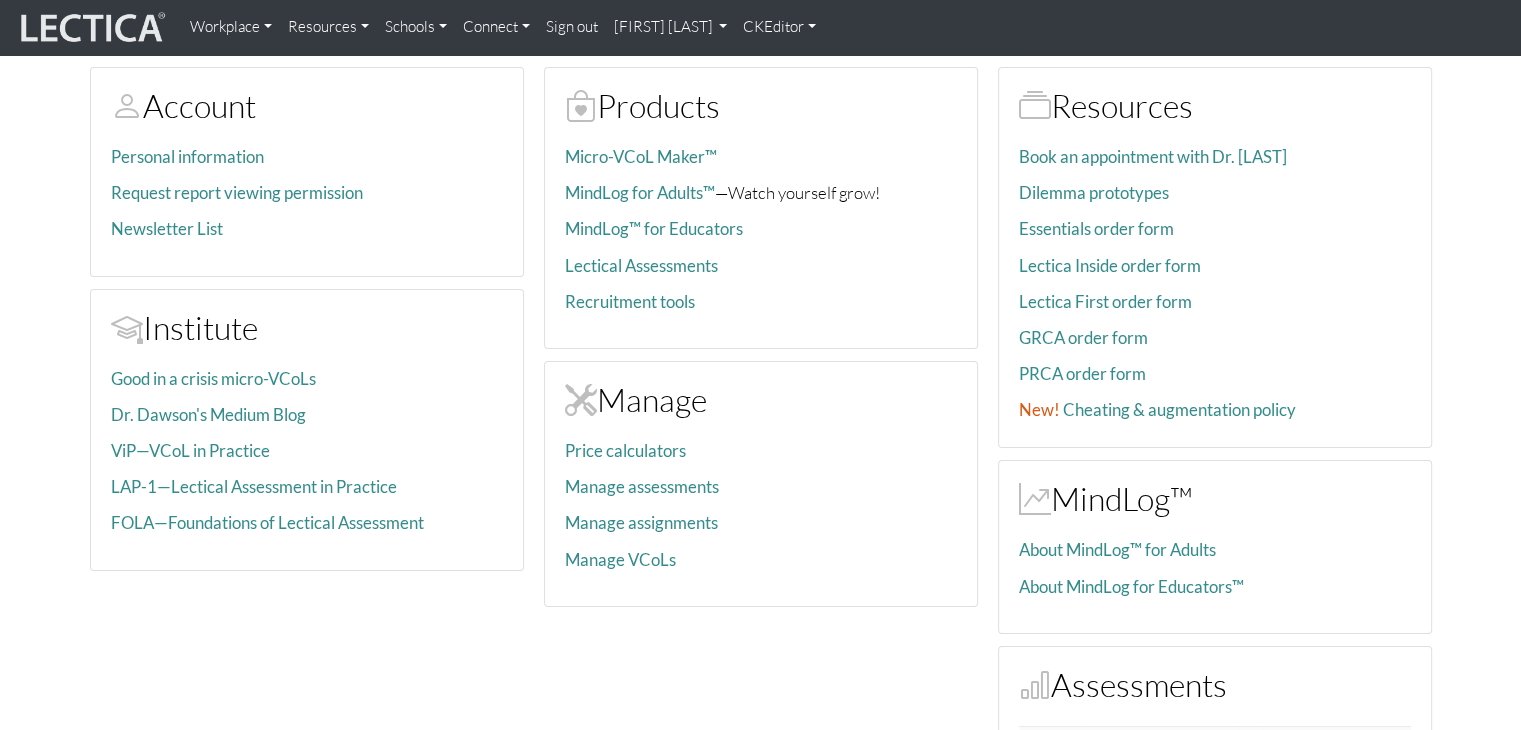 scroll, scrollTop: 200, scrollLeft: 0, axis: vertical 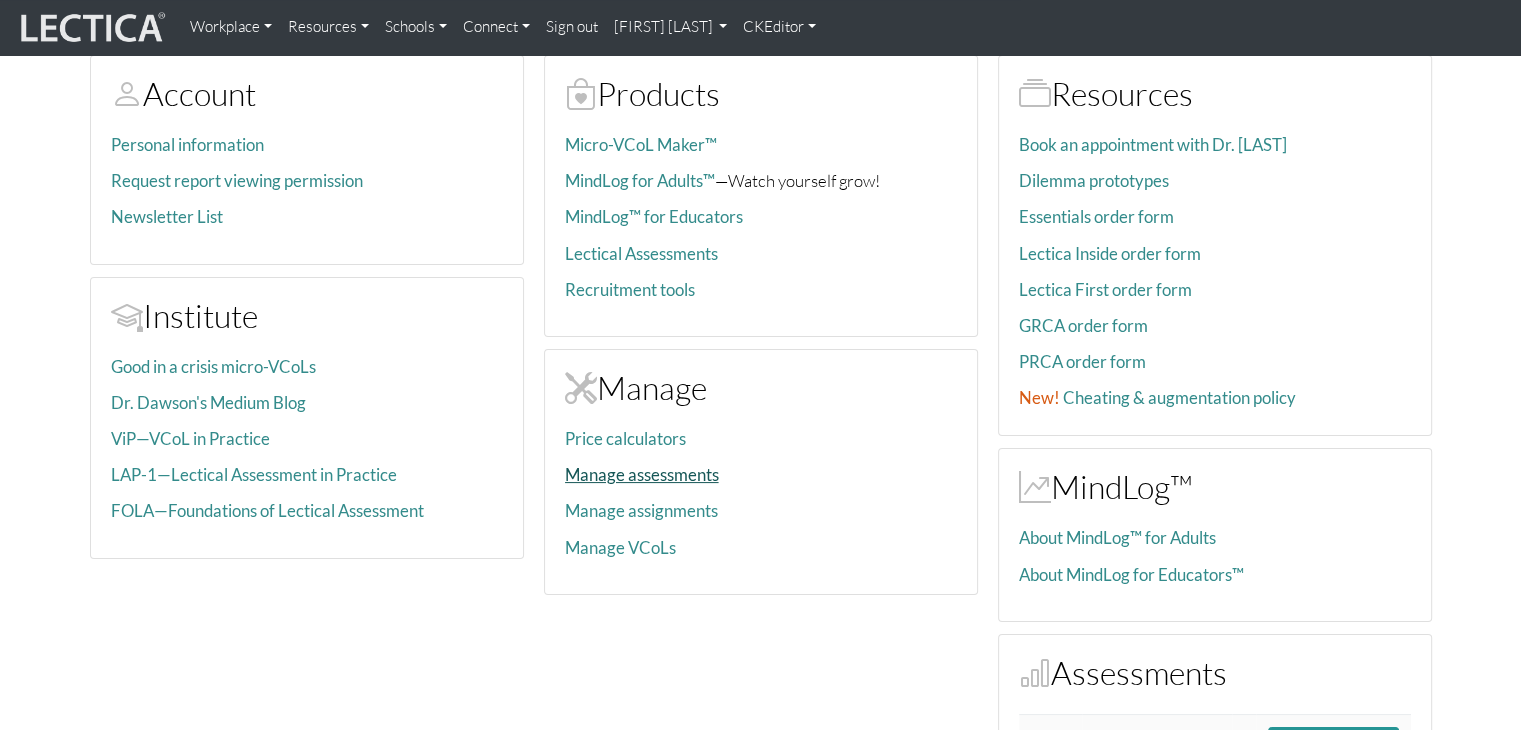 click on "Manage assessments" at bounding box center (642, 474) 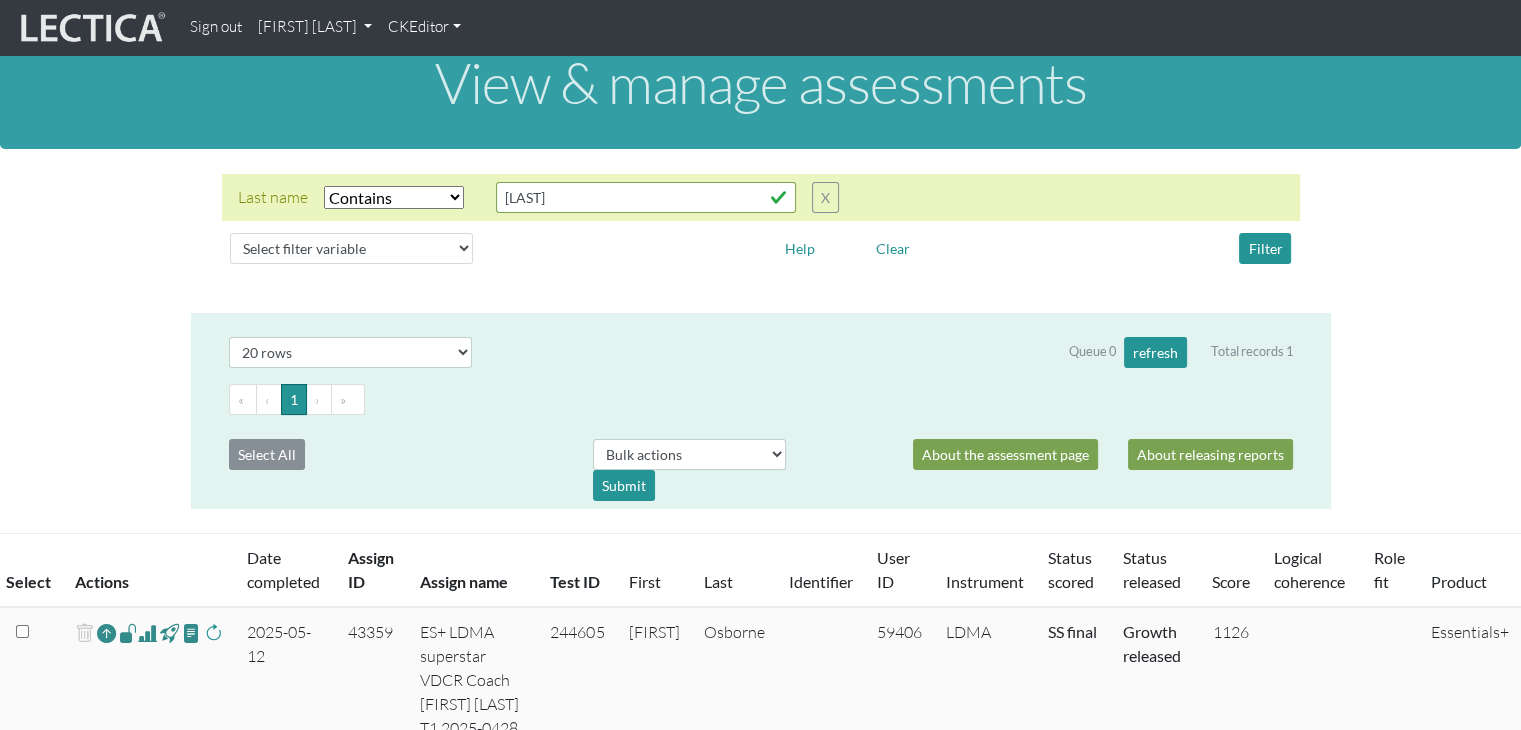 scroll, scrollTop: 0, scrollLeft: 0, axis: both 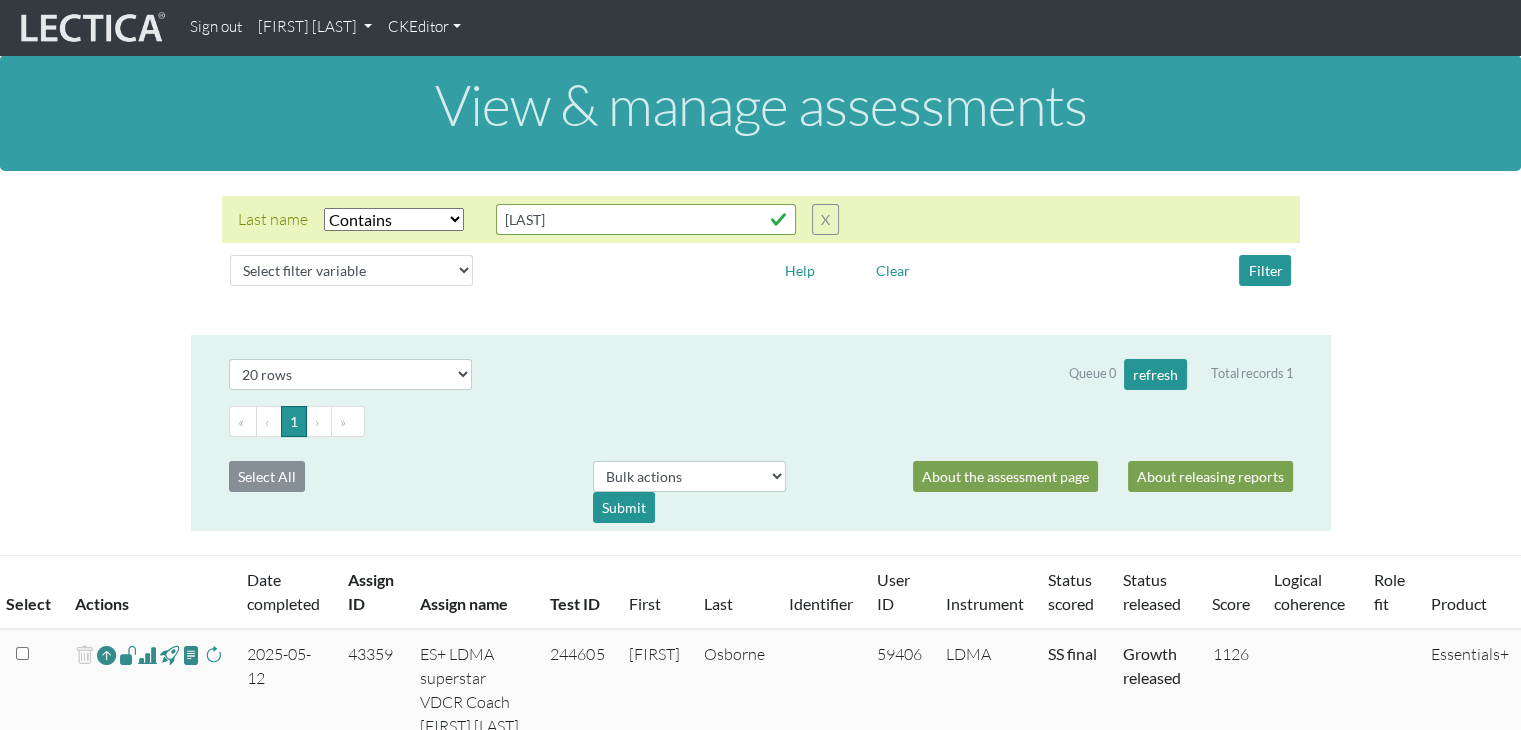 click on "[FIRST] [LAST]" at bounding box center [315, 27] 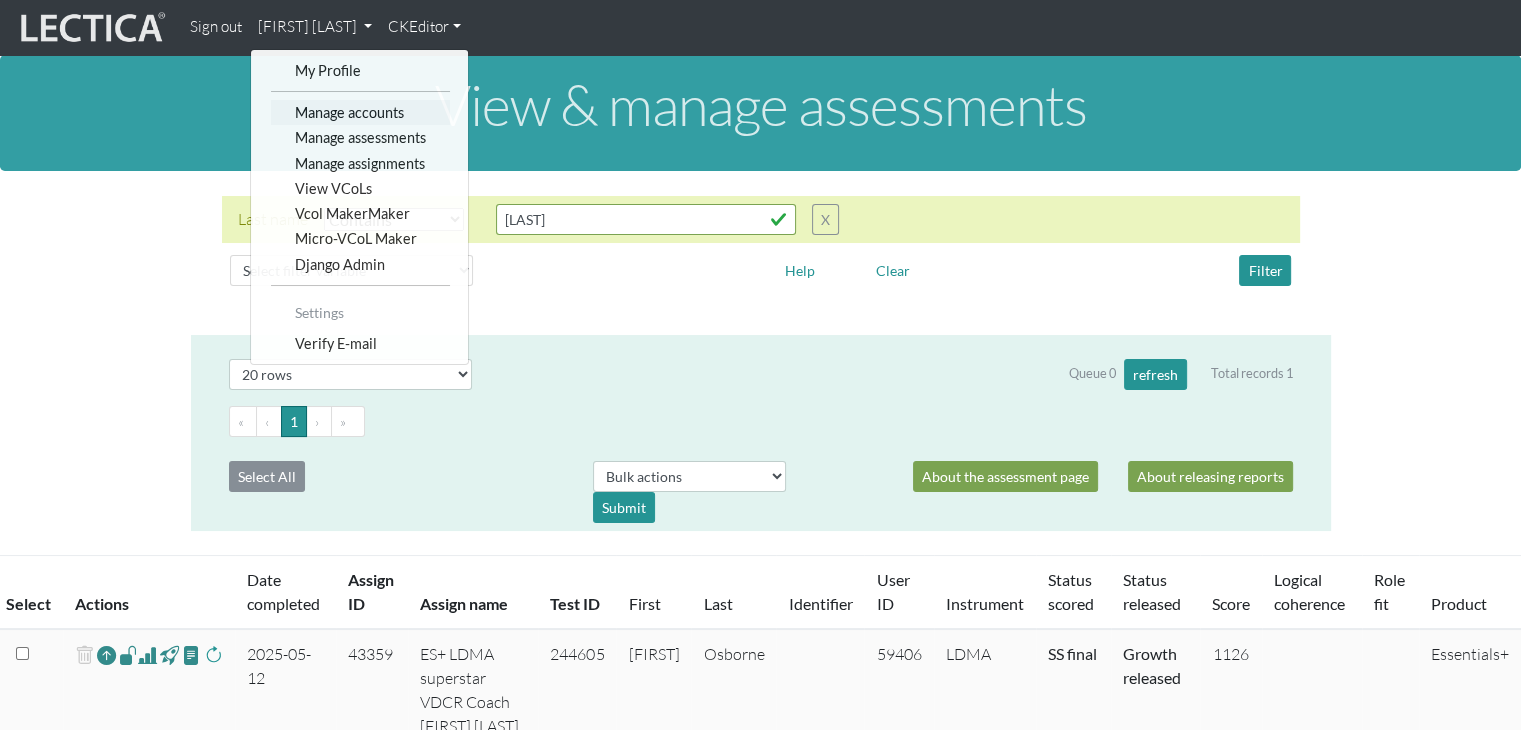 click on "Manage accounts" at bounding box center (360, 112) 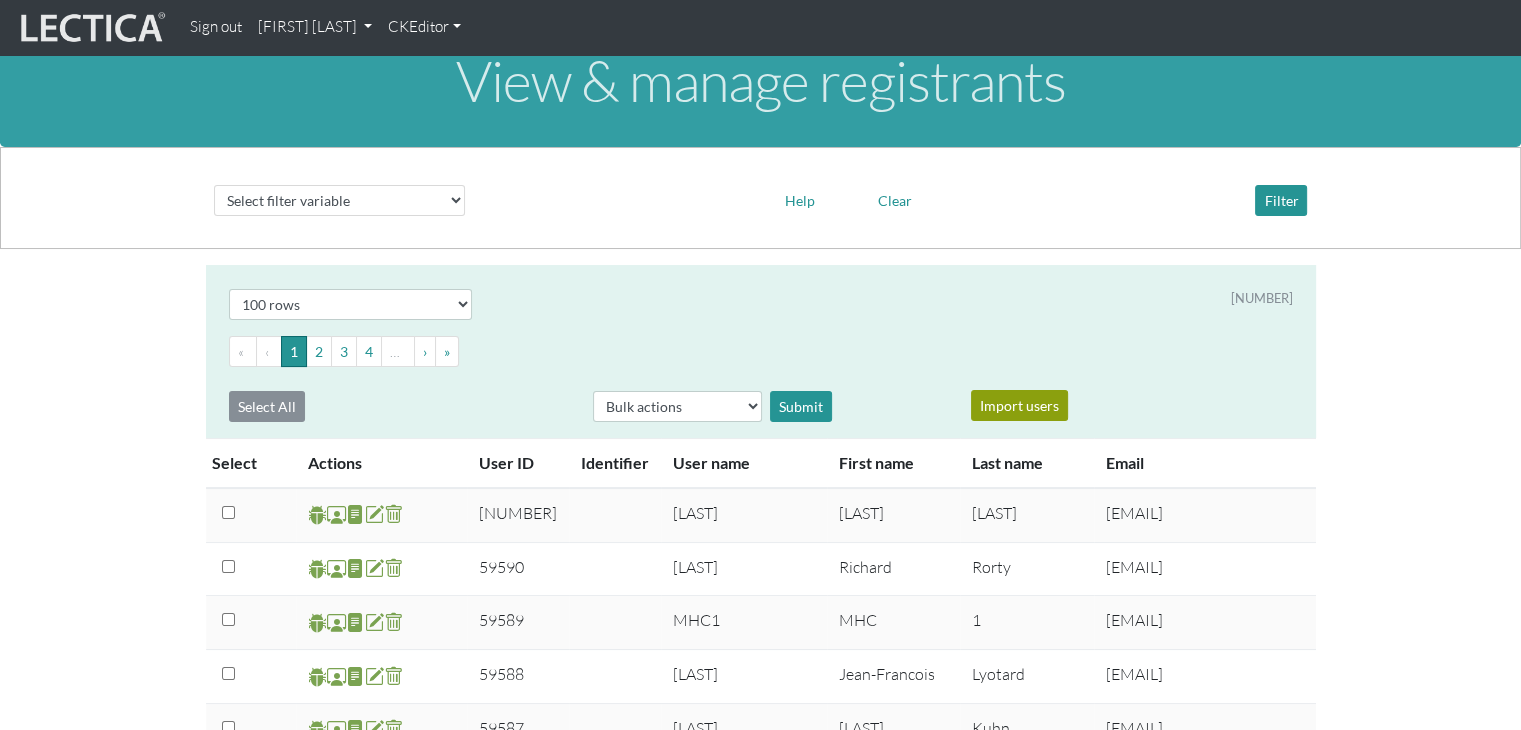 scroll, scrollTop: 0, scrollLeft: 0, axis: both 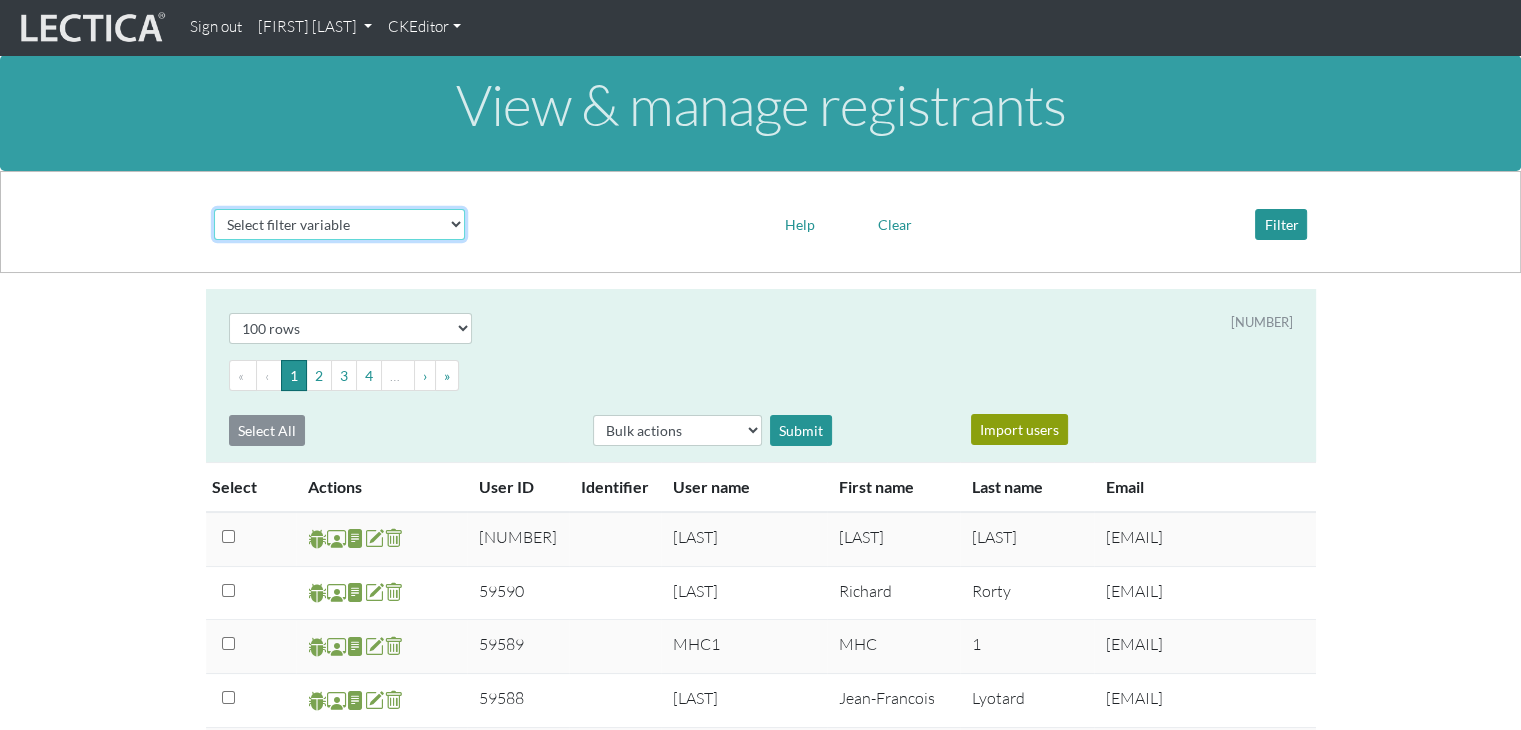 click on "Select filter variable   User ID User name First name Last name Email Impersonate Is Admin Is Staff" at bounding box center (339, 224) 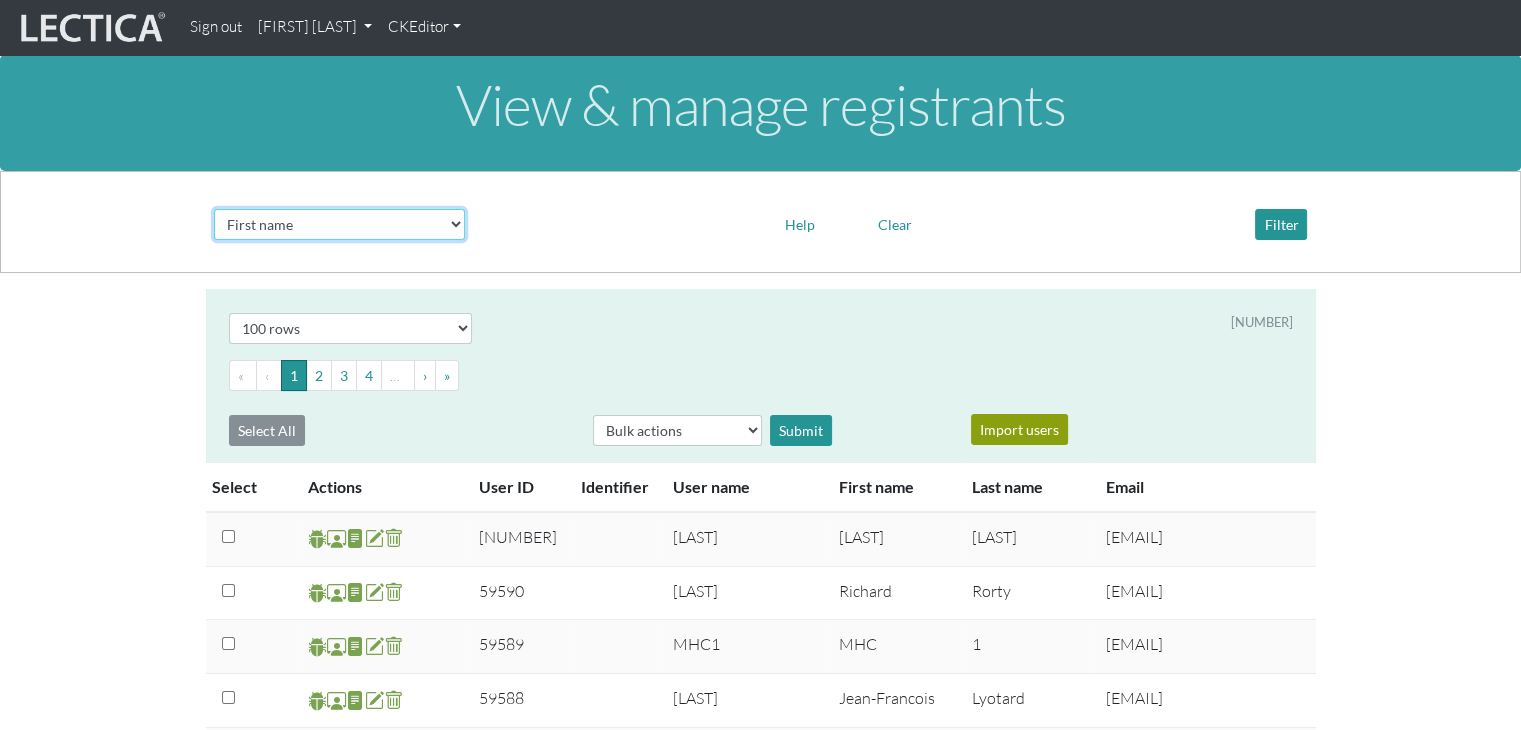 click on "Select filter variable   User ID User name First name Last name Email Impersonate Is Admin Is Staff" at bounding box center (339, 224) 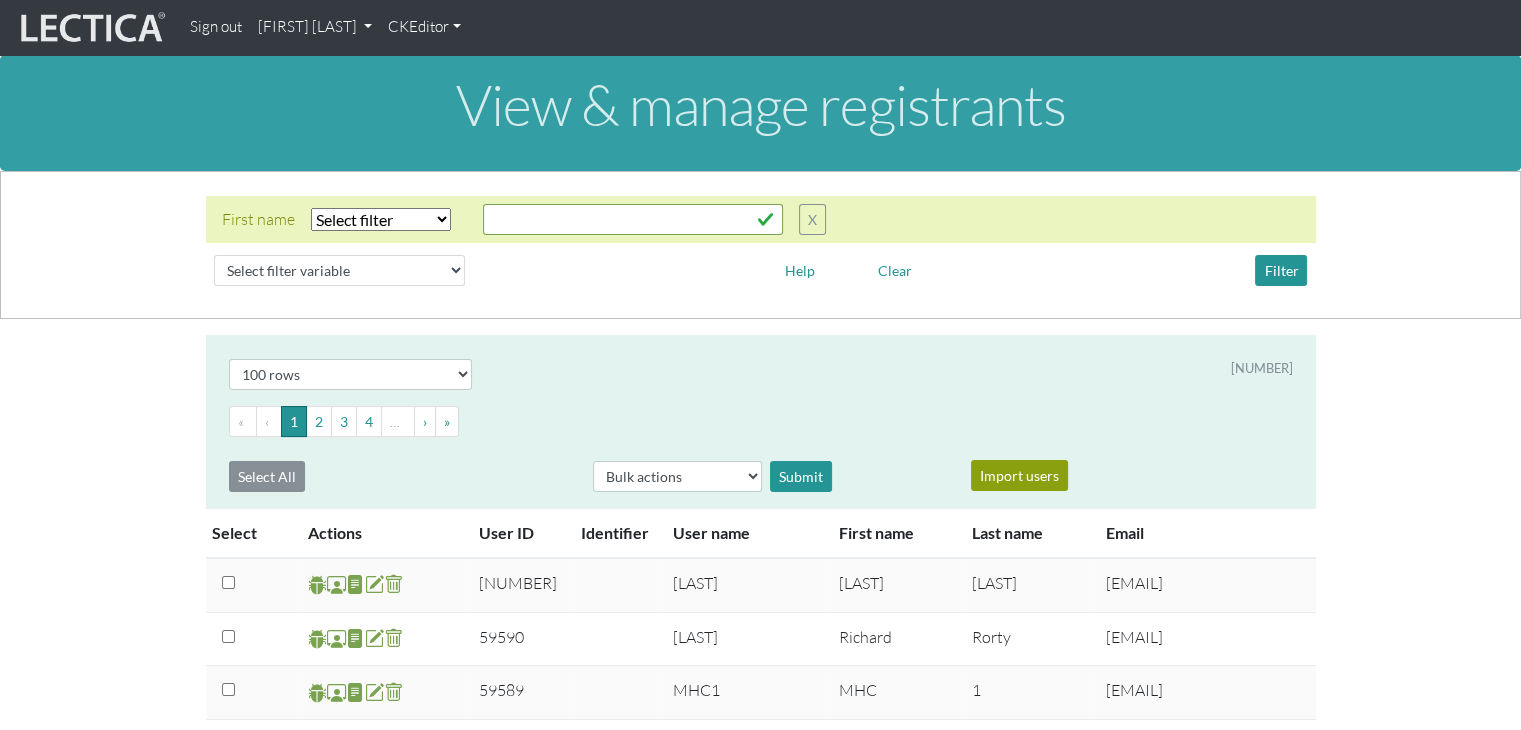 click on "Select filter   Equals Does not equal Contains Does not contain Starts with Ends with Is blank Matches regex" at bounding box center [381, 219] 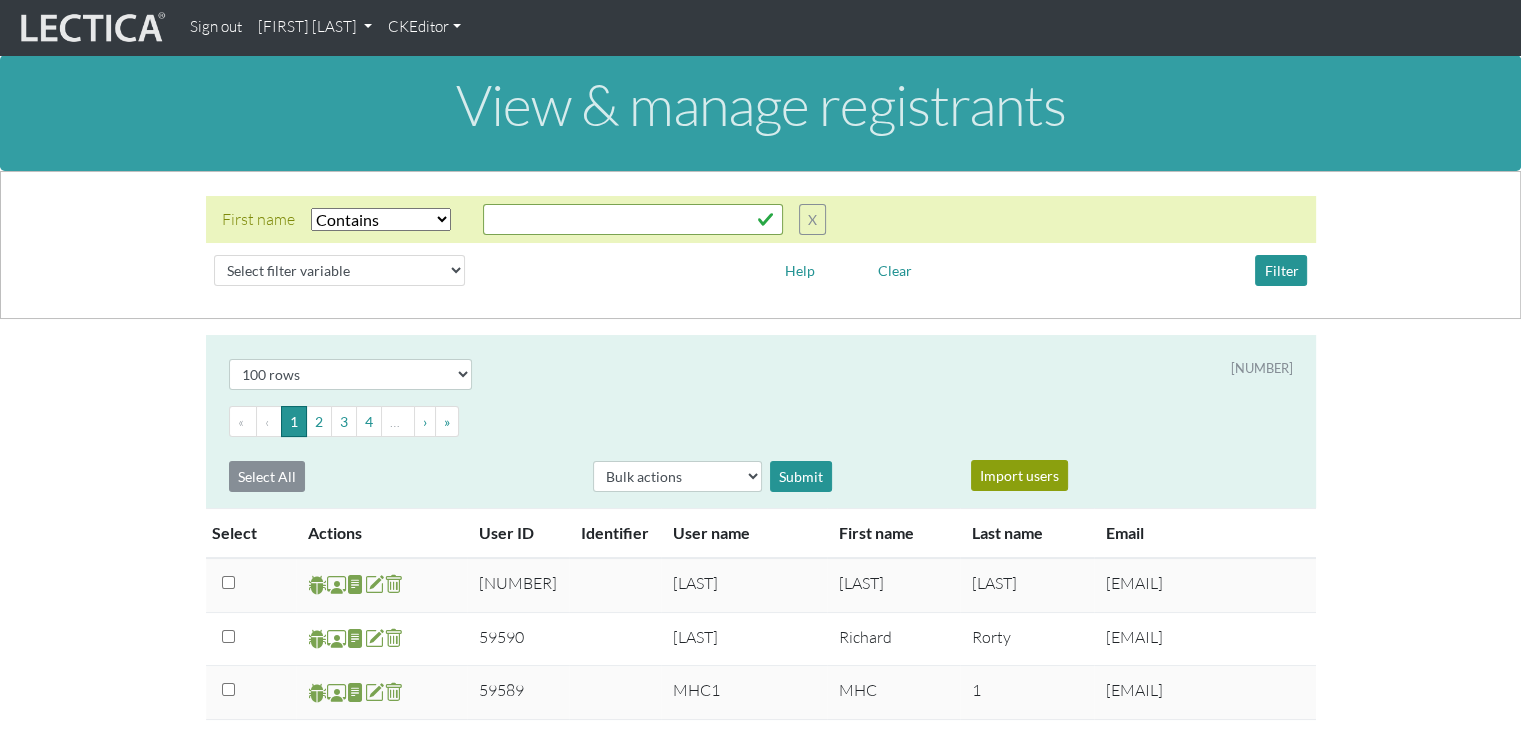 click on "Select filter   Equals Does not equal Contains Does not contain Starts with Ends with Is blank Matches regex" at bounding box center [381, 219] 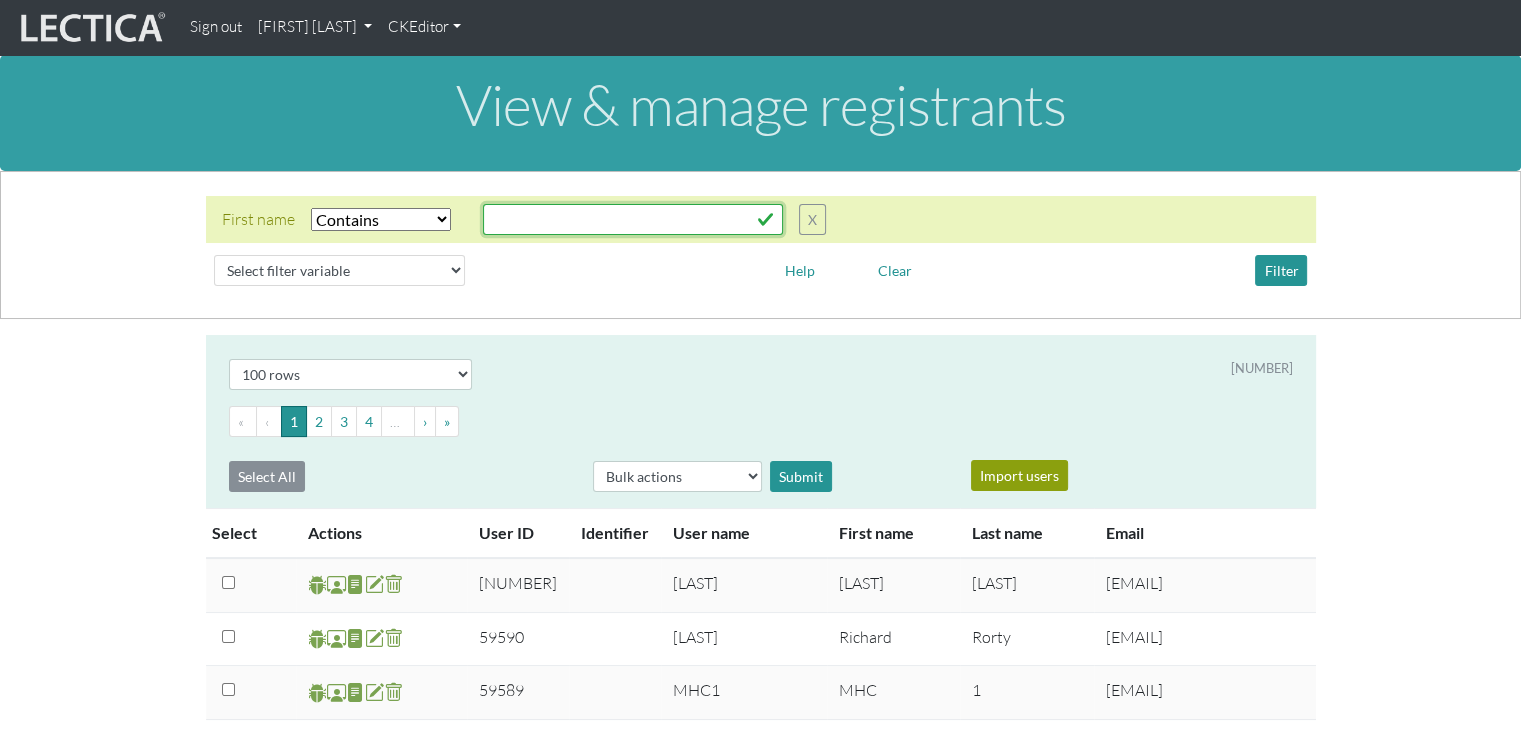 click at bounding box center [633, 219] 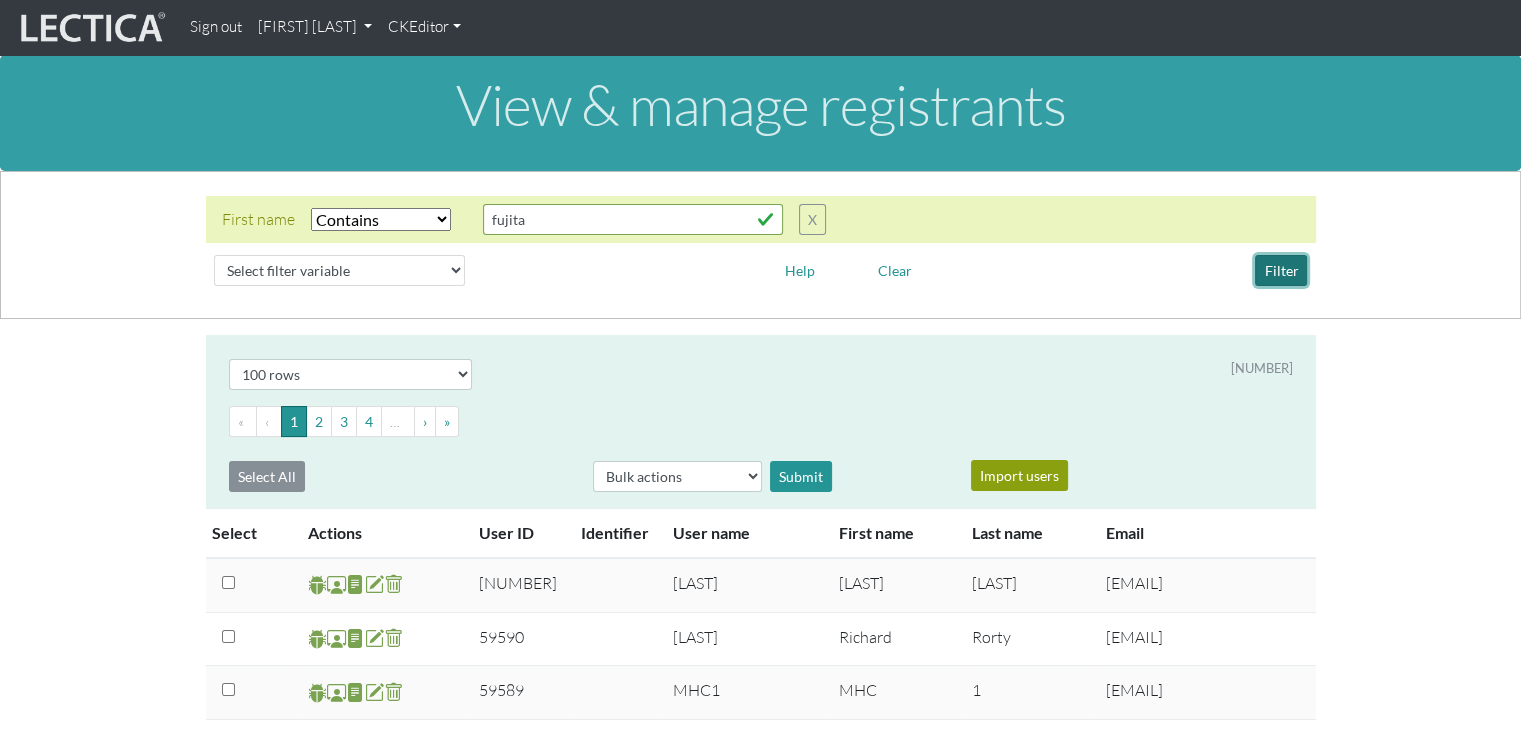 click on "Filter" at bounding box center [1281, 270] 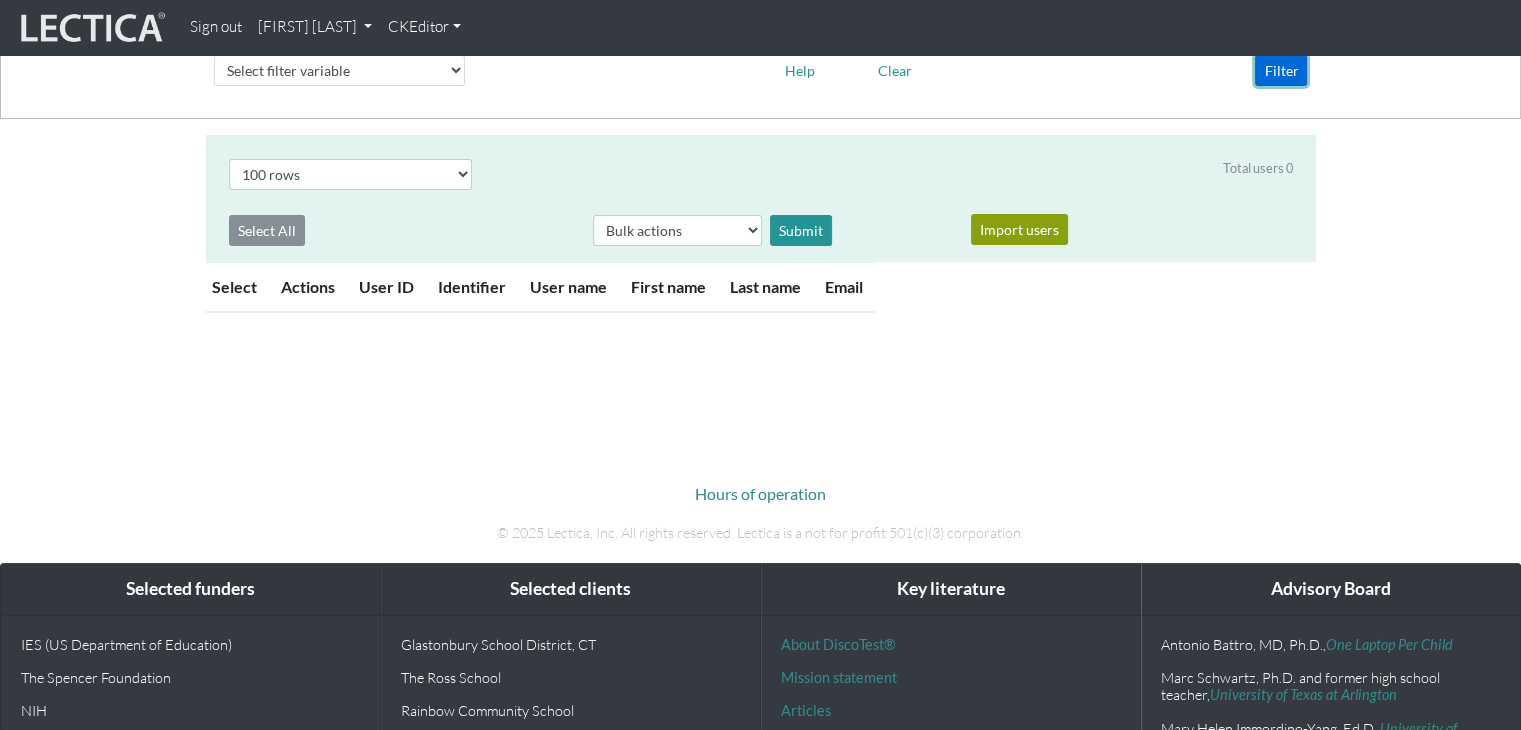 scroll, scrollTop: 0, scrollLeft: 0, axis: both 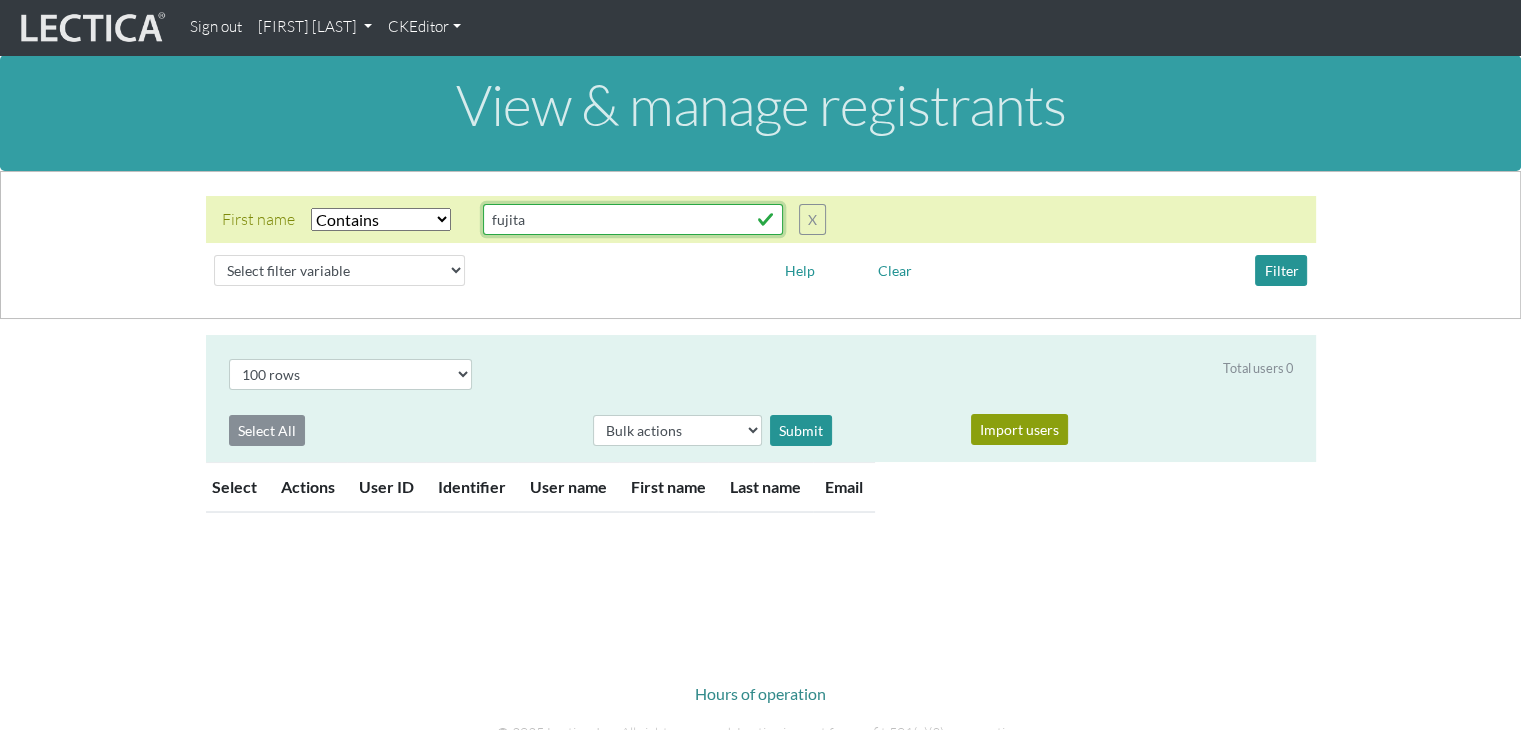 drag, startPoint x: 536, startPoint y: 265, endPoint x: 366, endPoint y: 269, distance: 170.04706 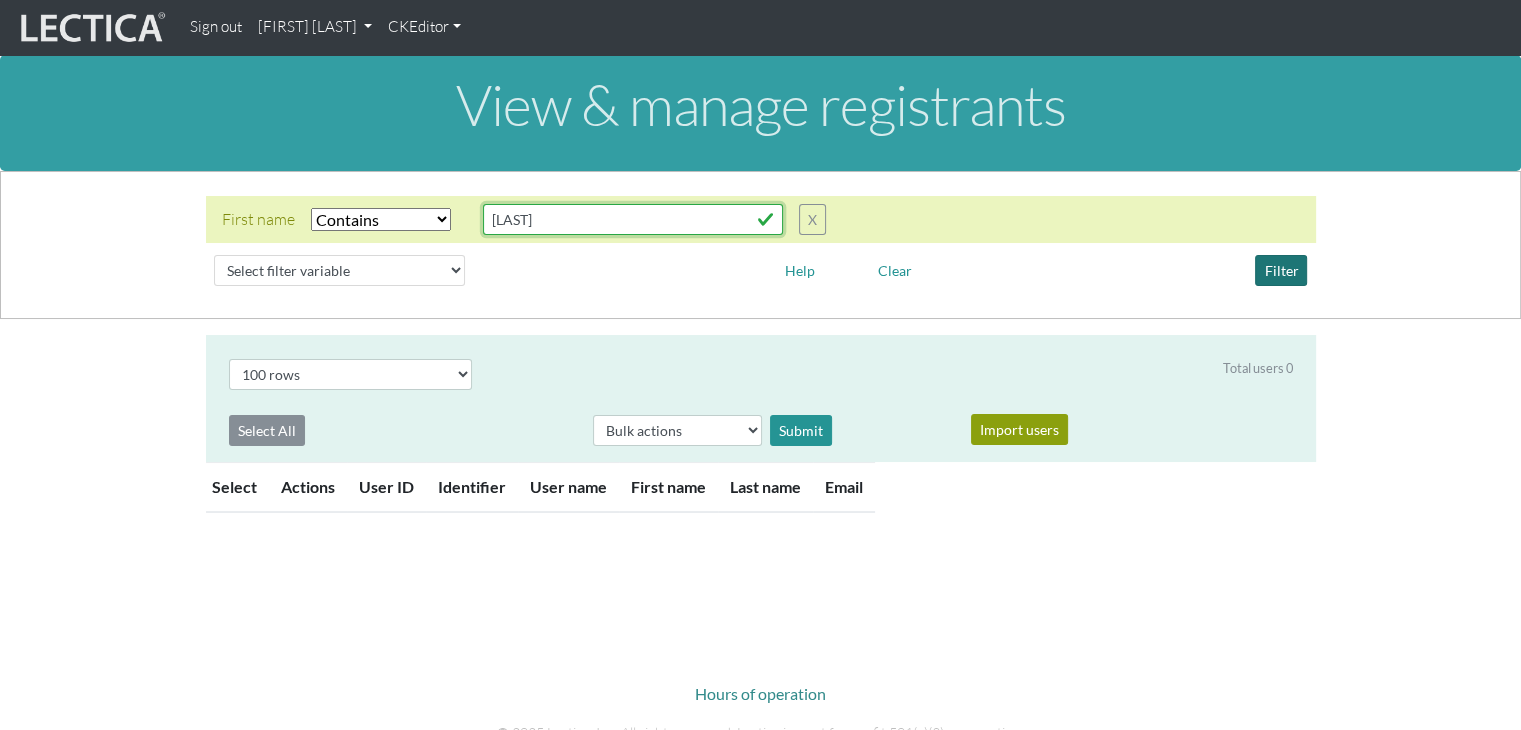 type on "[LAST]" 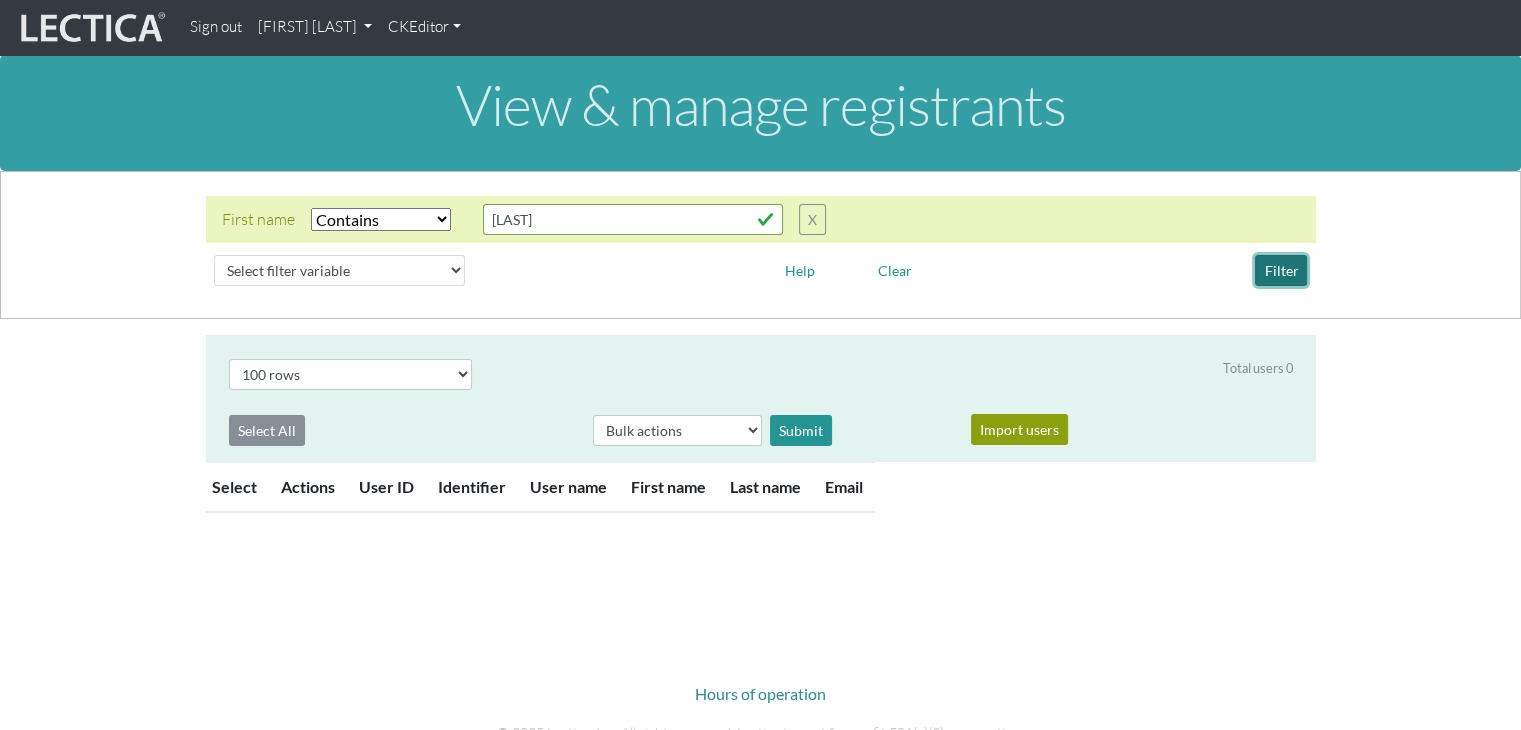click on "Filter" at bounding box center (1281, 270) 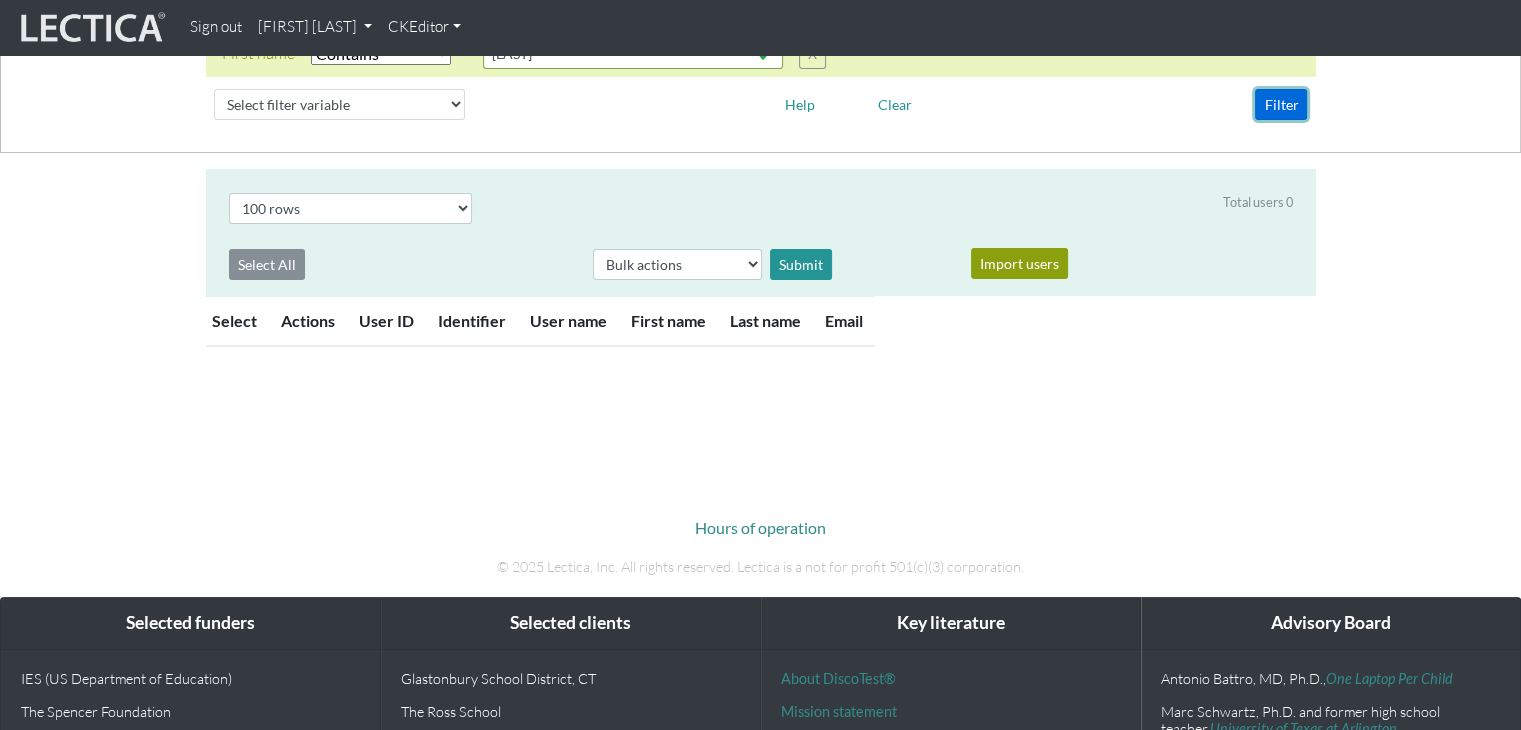 scroll, scrollTop: 300, scrollLeft: 0, axis: vertical 